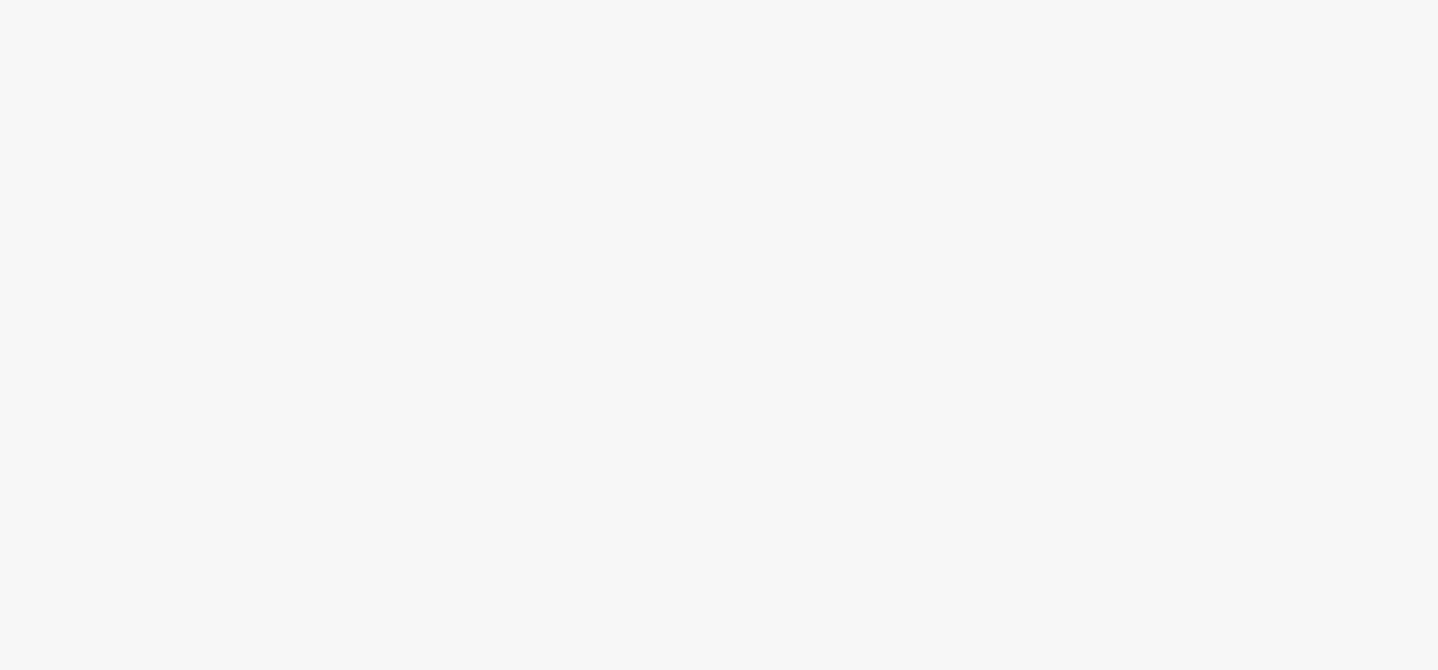 scroll, scrollTop: 0, scrollLeft: 0, axis: both 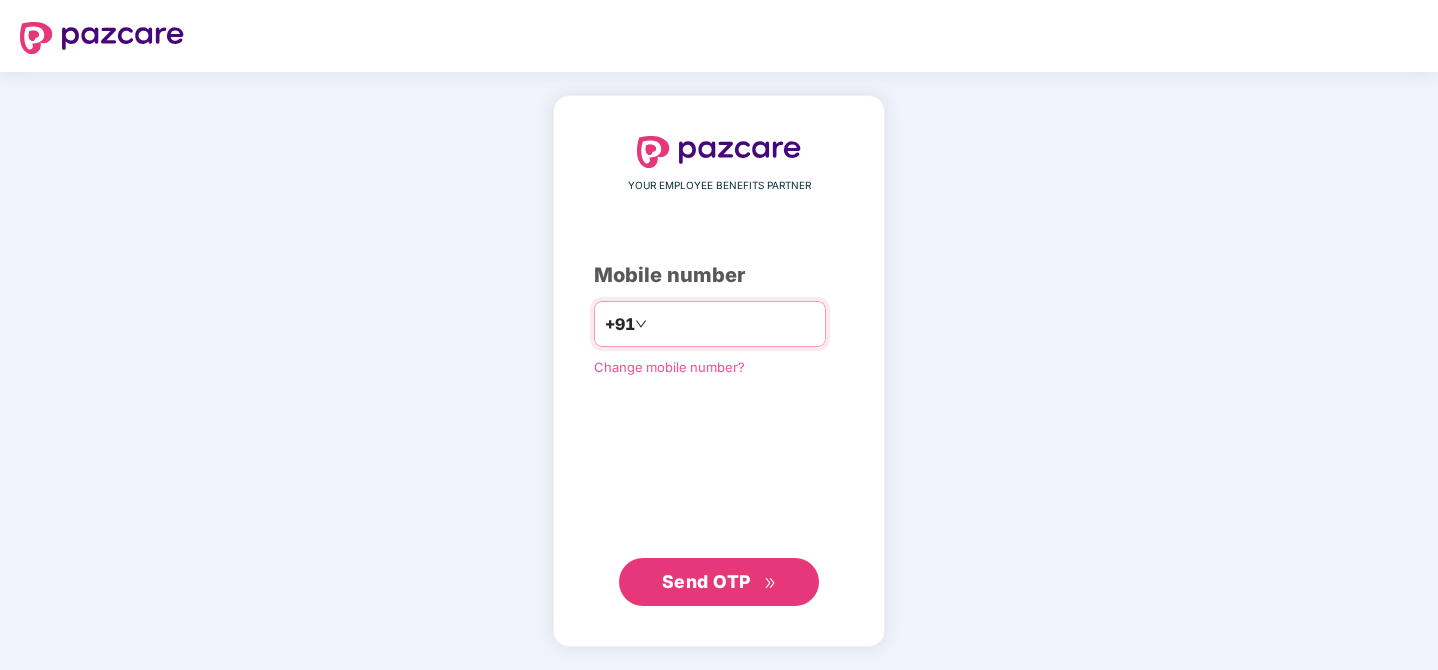 type on "**********" 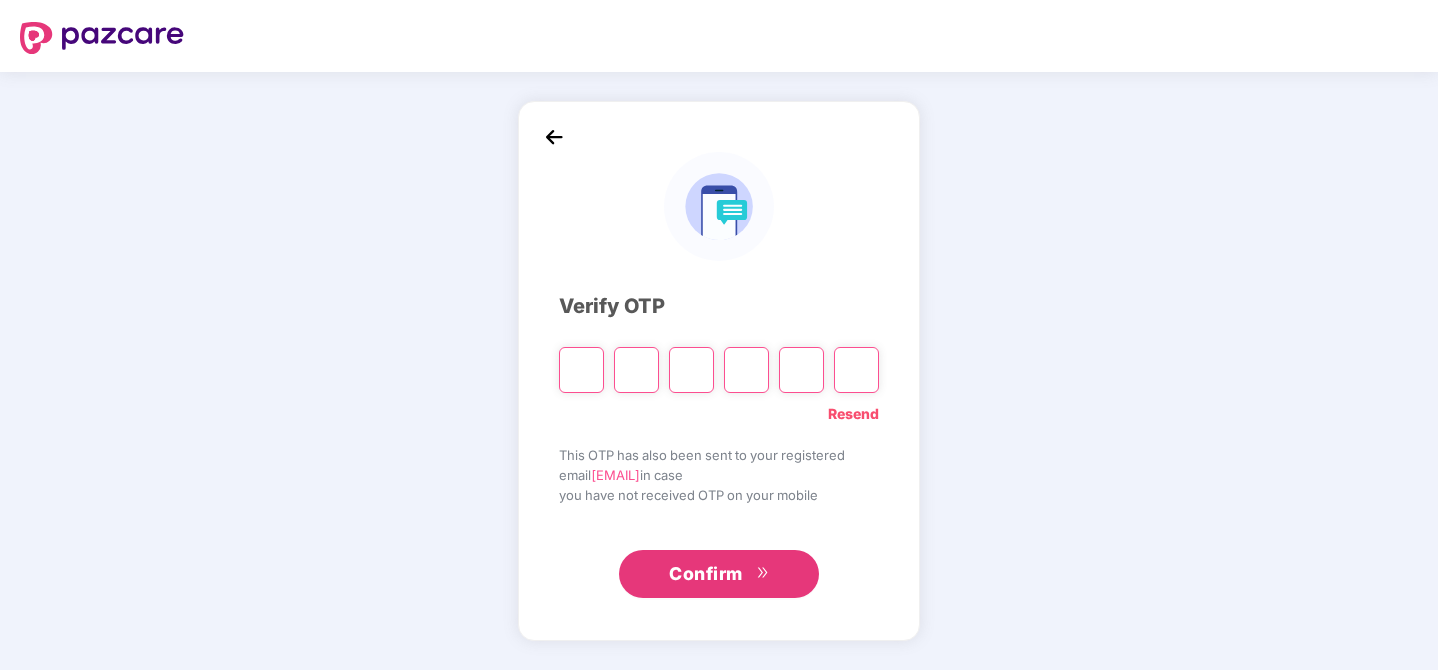 type on "*" 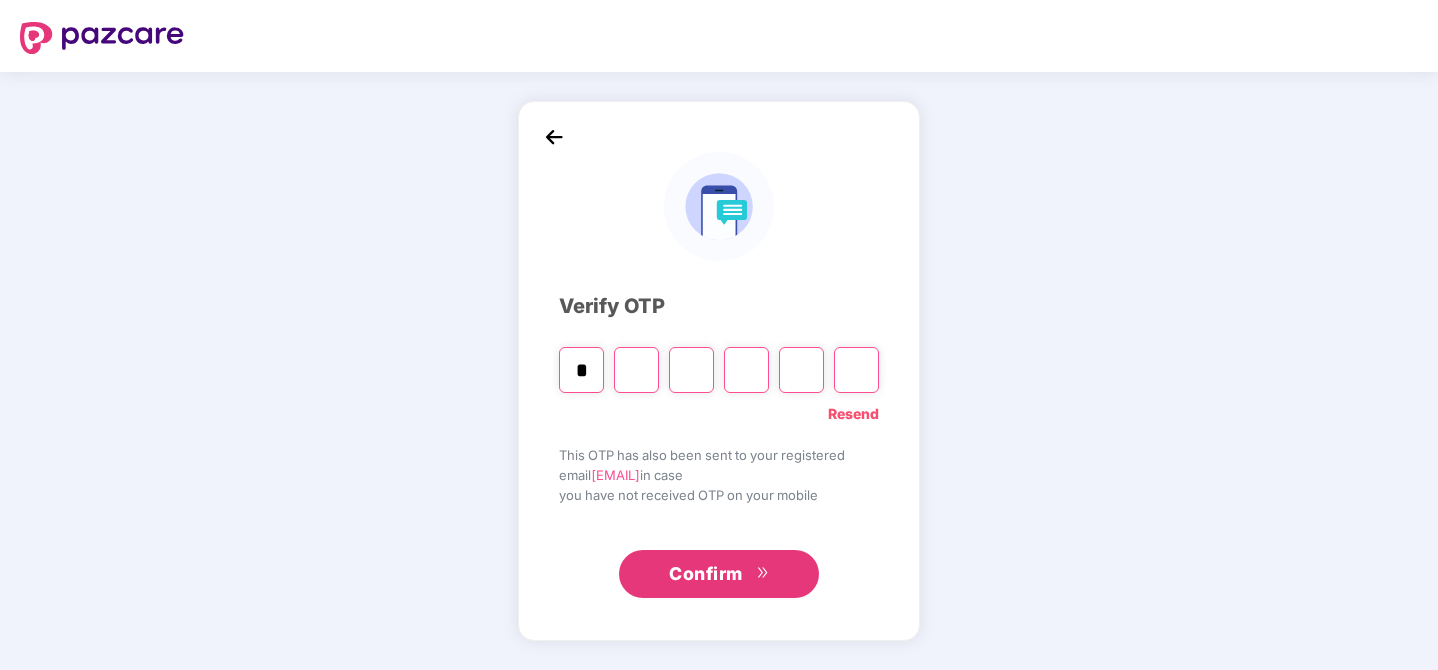 type on "*" 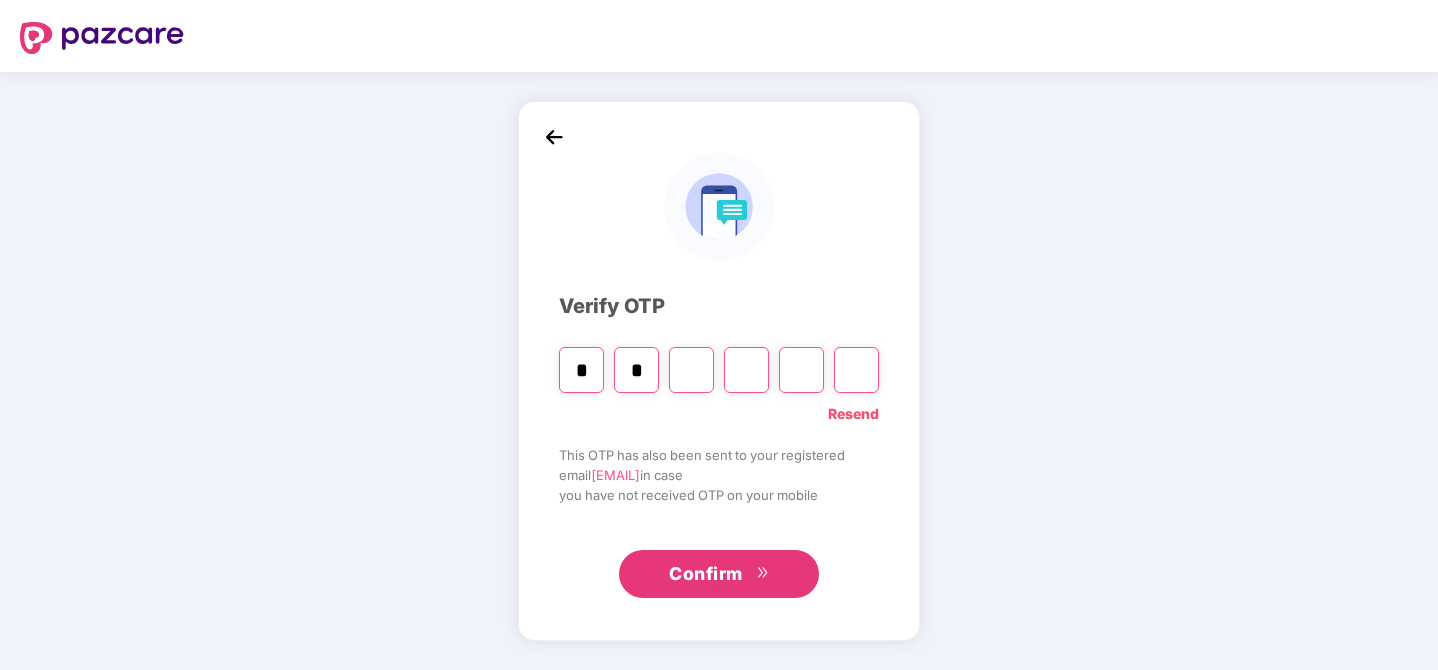 type on "*" 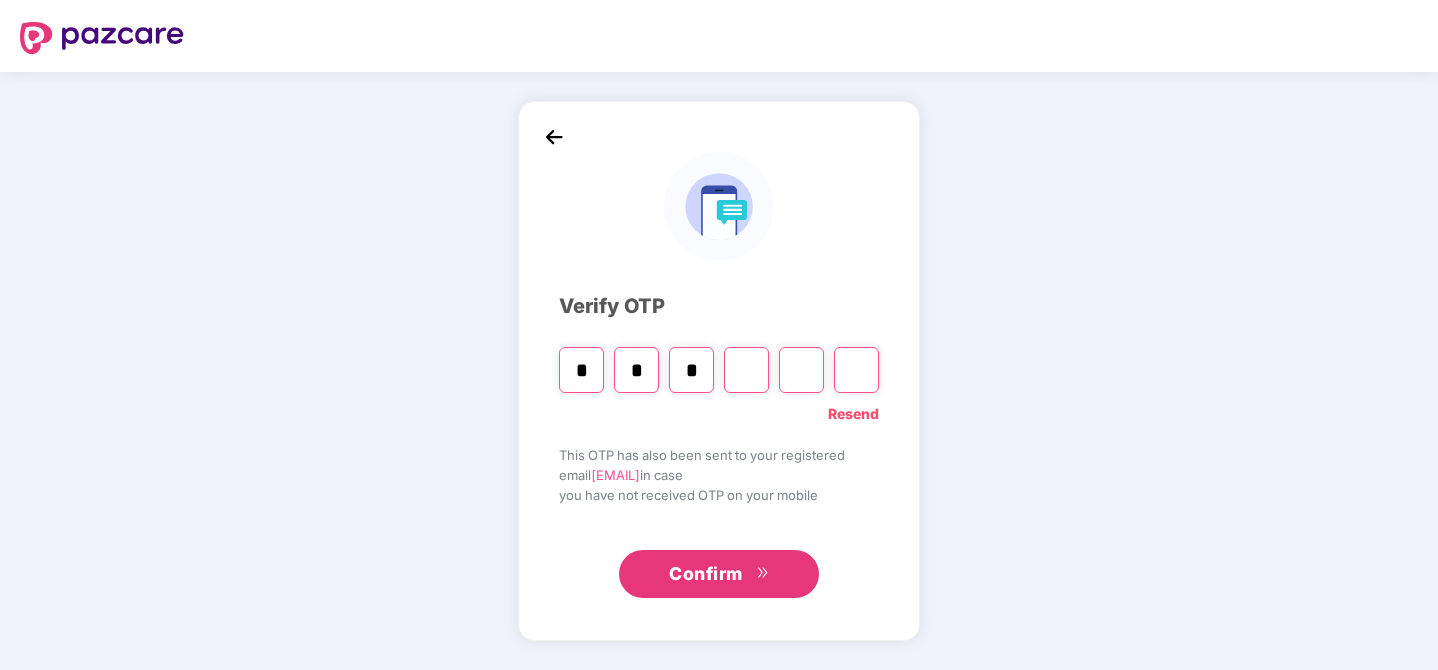 type on "*" 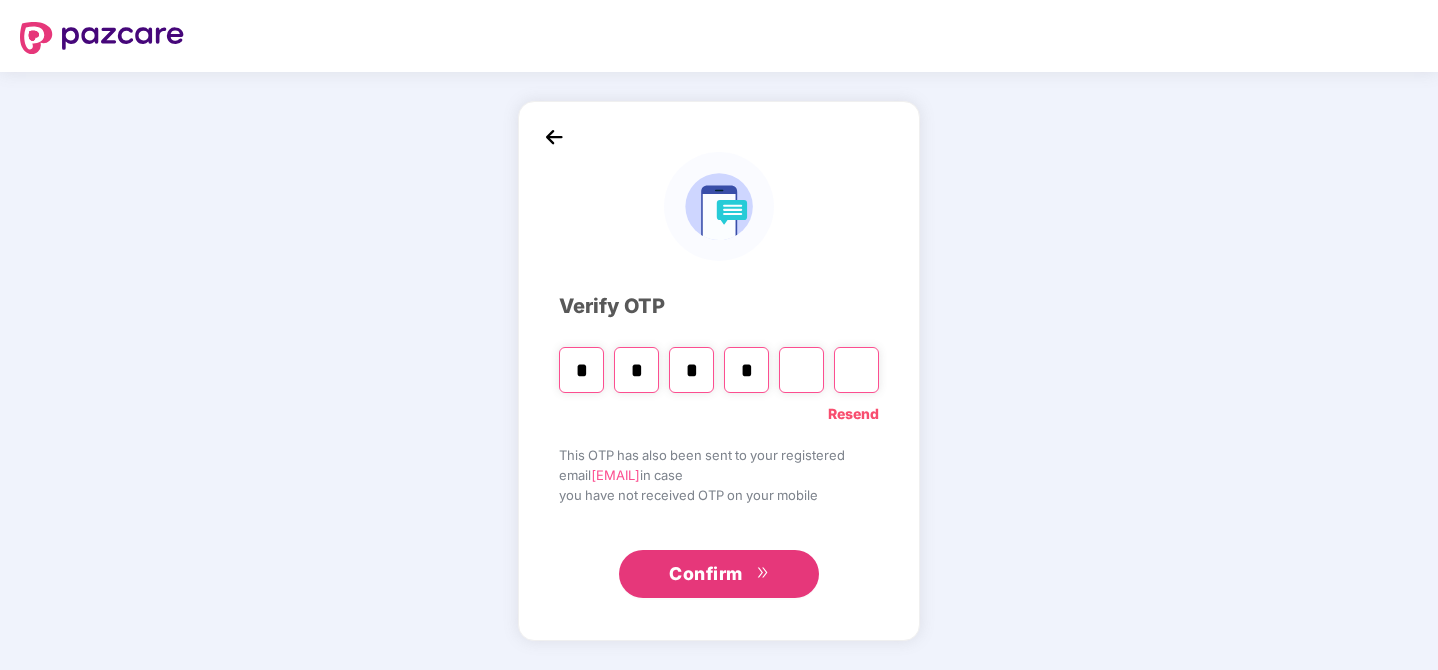 type on "*" 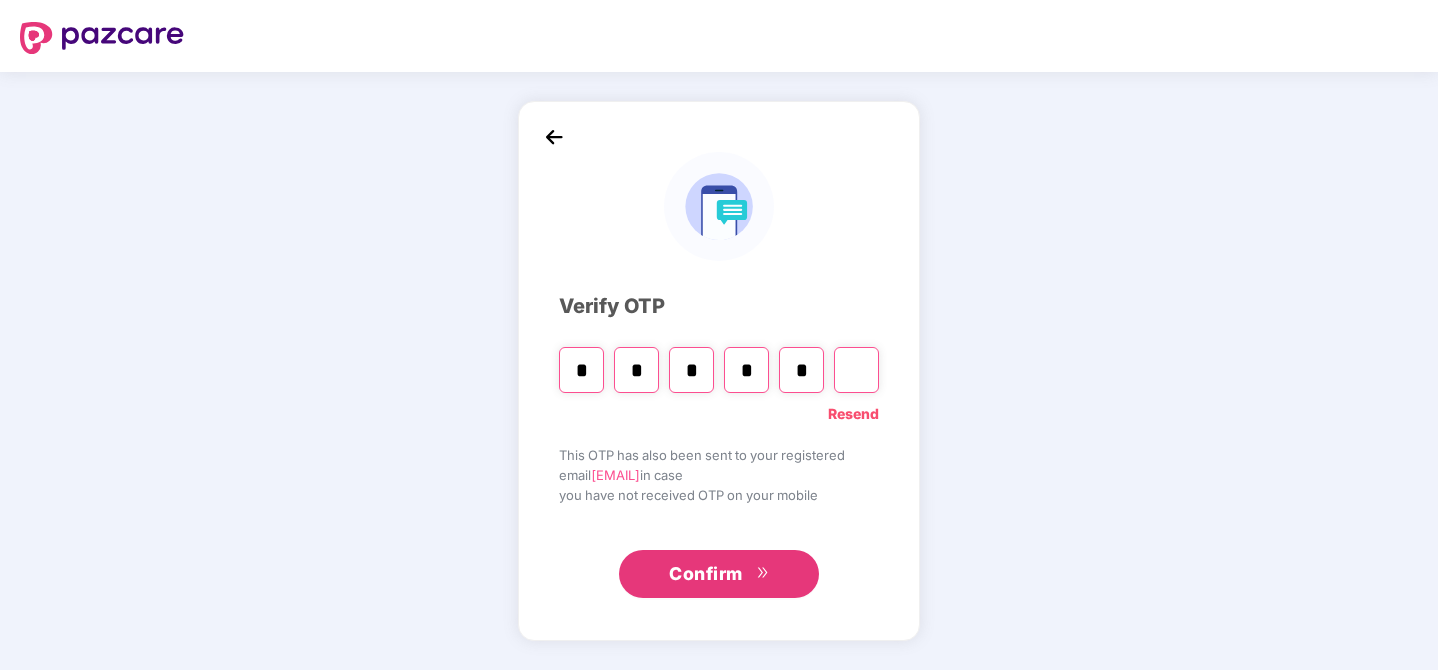 type on "*" 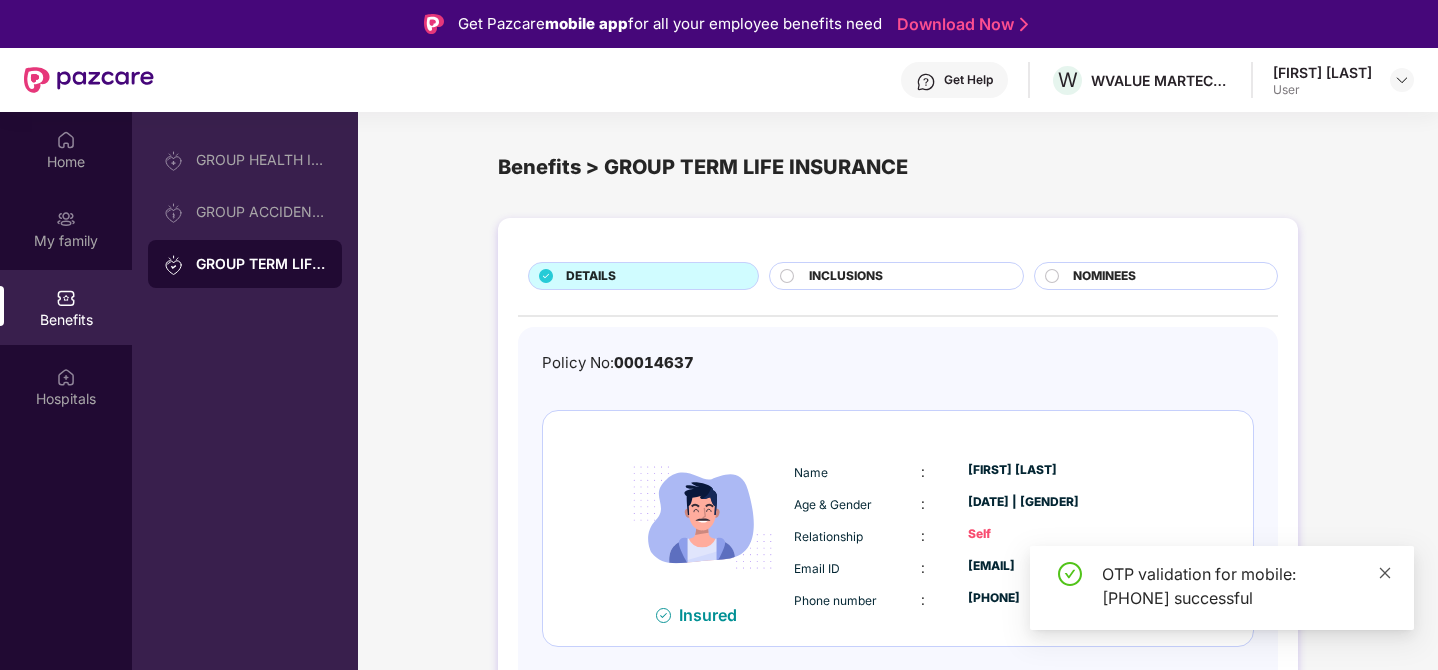 click 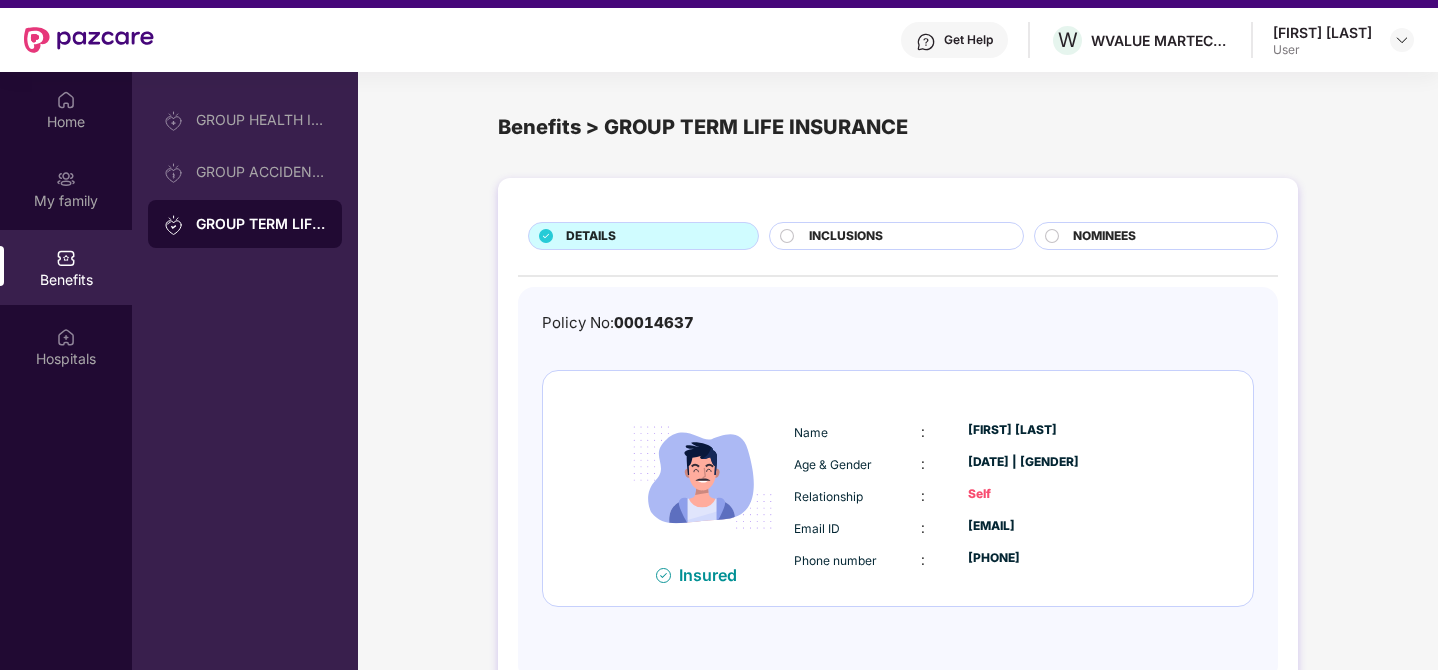 scroll, scrollTop: 7, scrollLeft: 0, axis: vertical 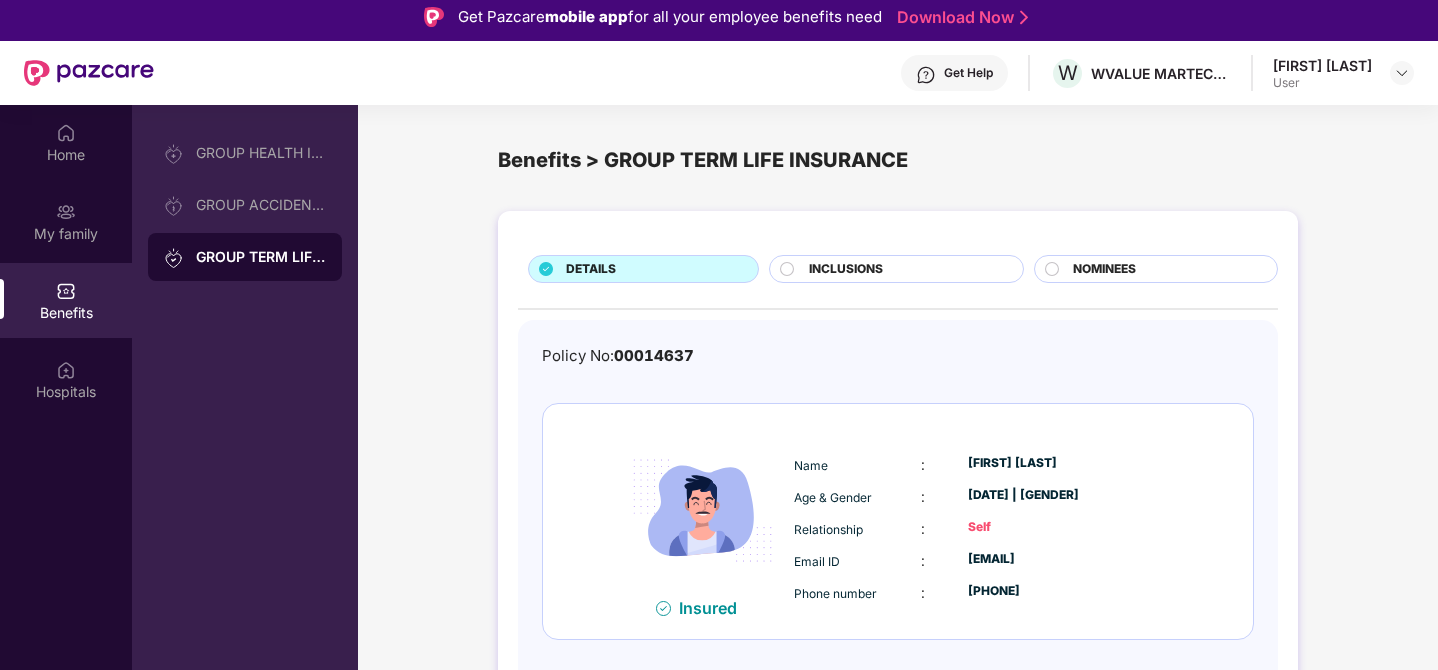 click on "INCLUSIONS" at bounding box center [846, 269] 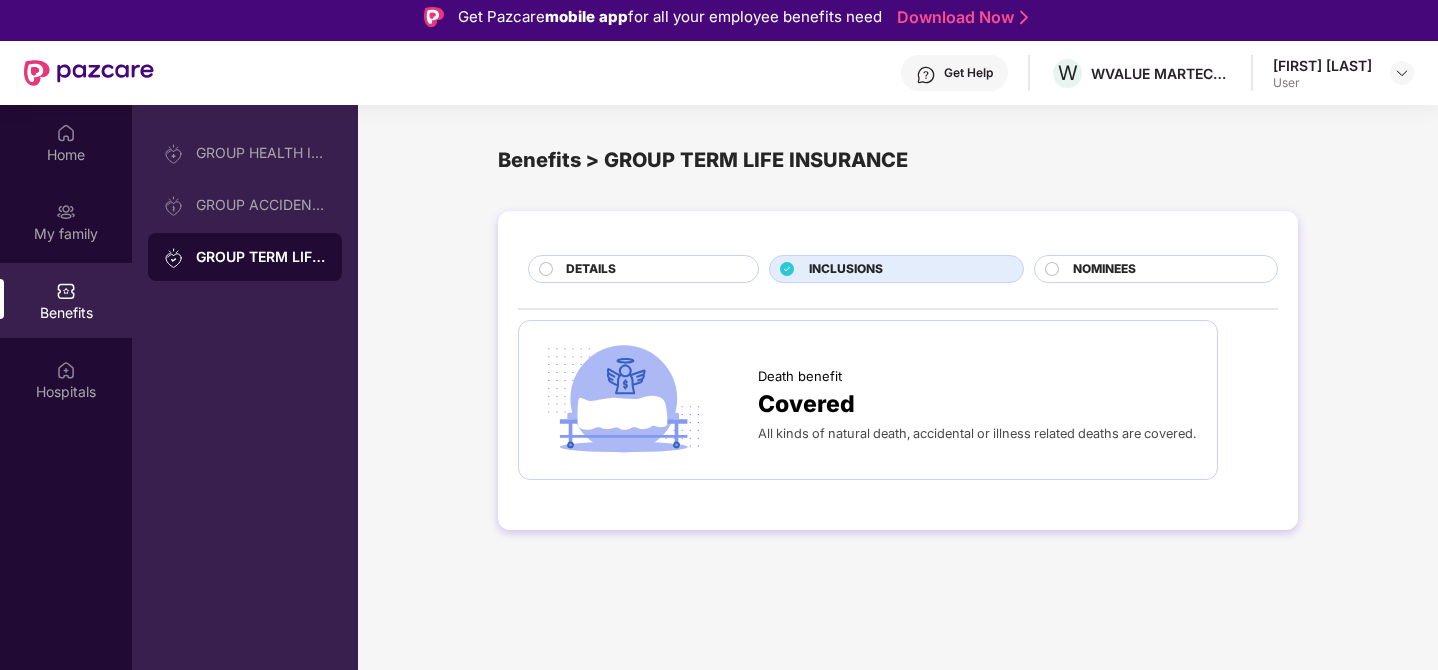 click on "NOMINEES" at bounding box center [1104, 269] 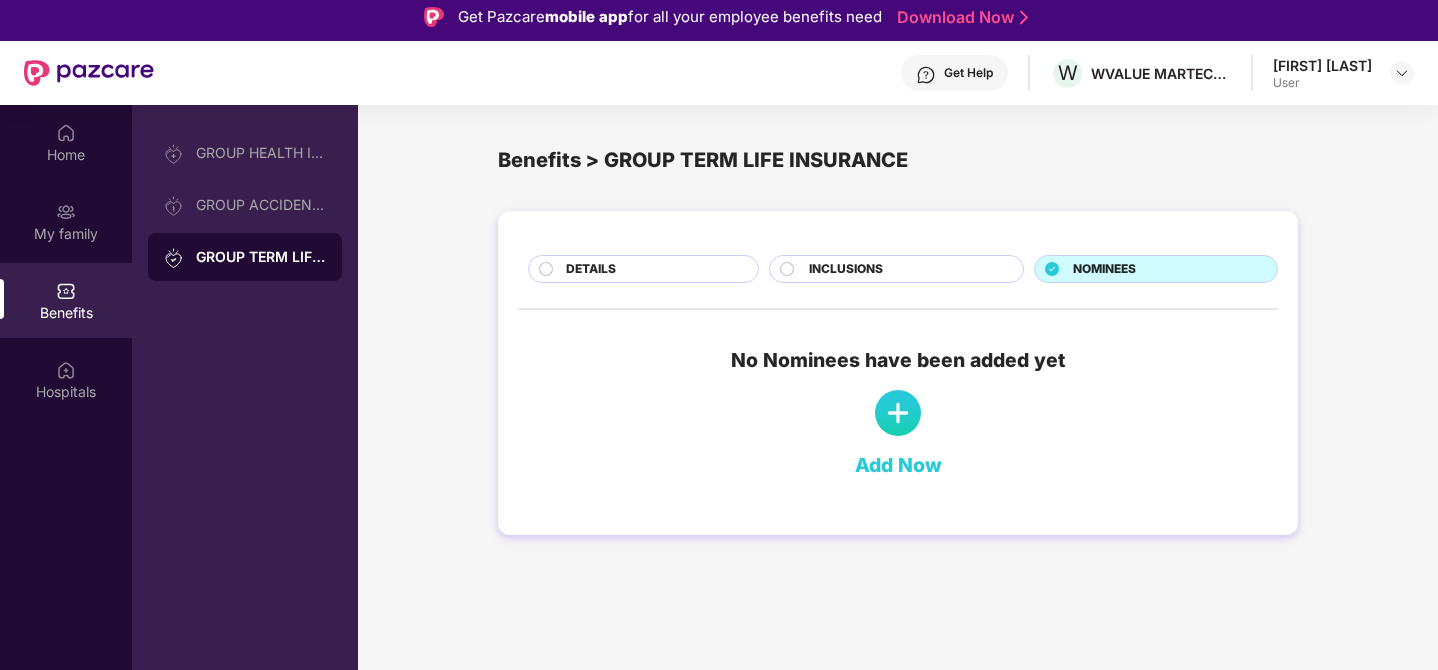 click on "DETAILS" at bounding box center [652, 271] 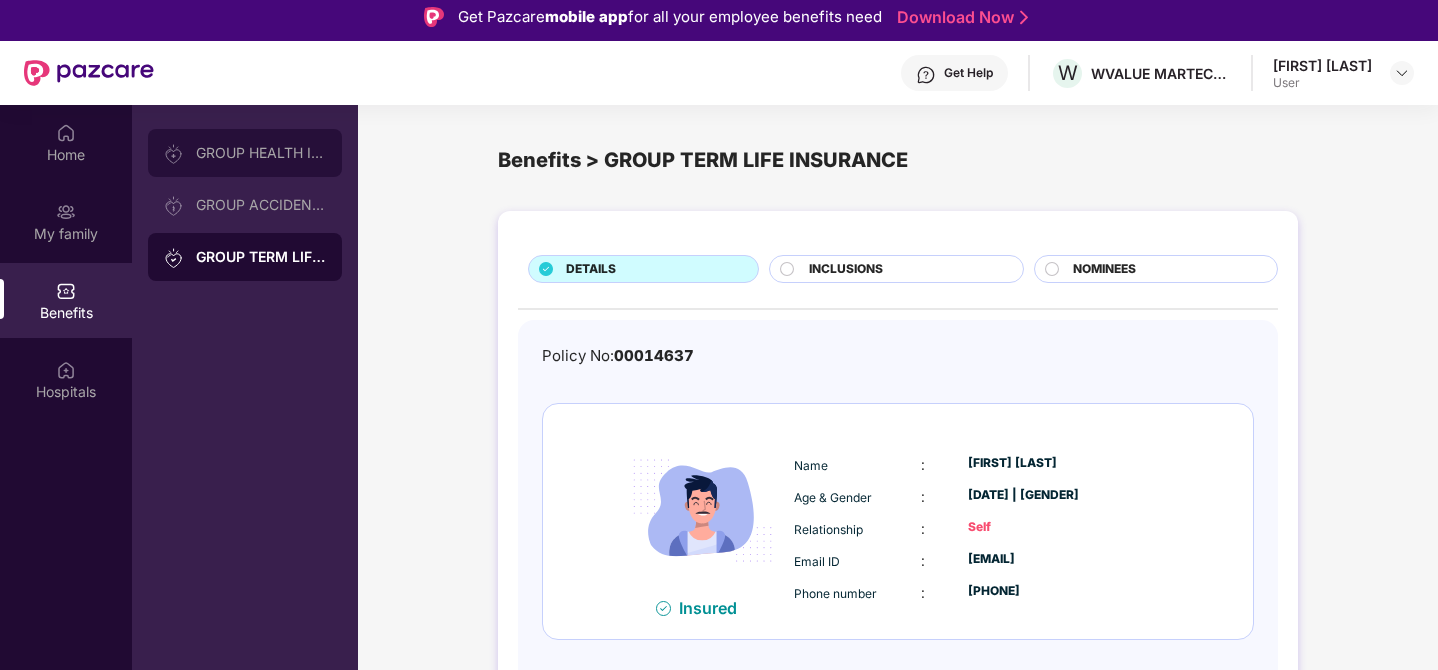 click on "GROUP HEALTH INSURANCE" at bounding box center [261, 153] 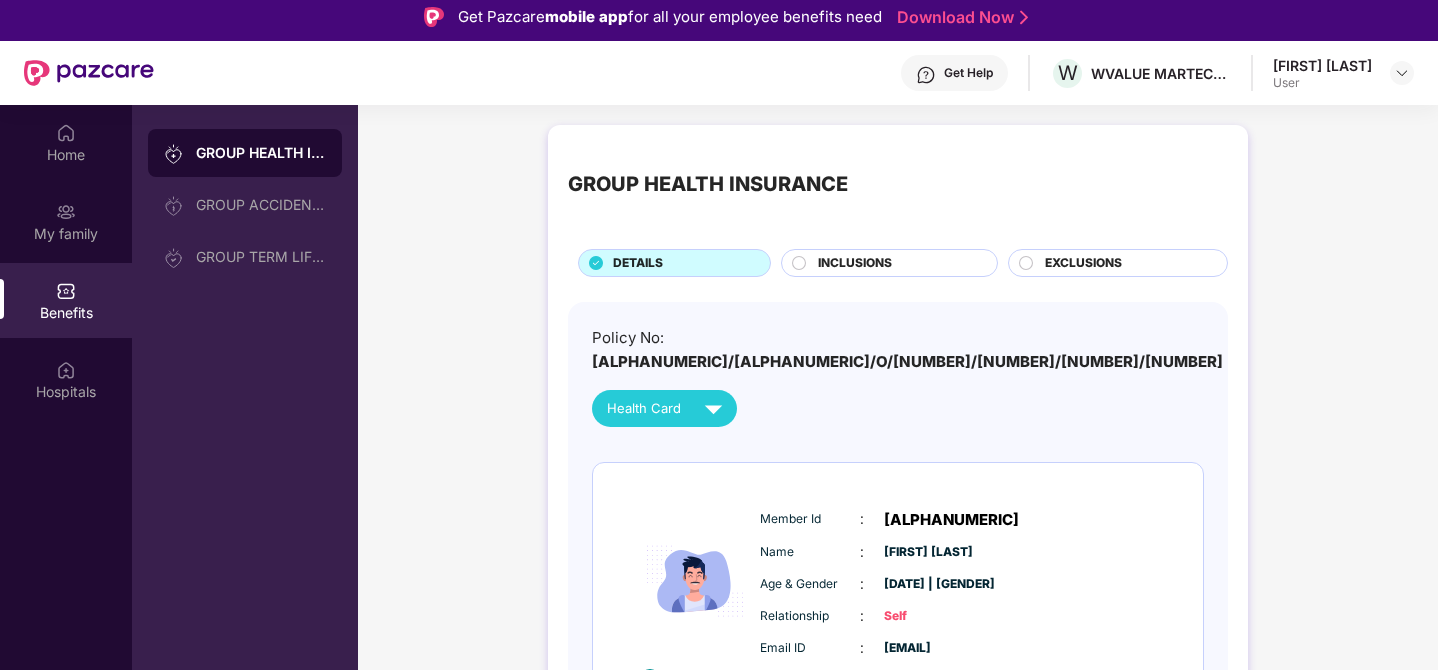 click on "INCLUSIONS" at bounding box center [897, 265] 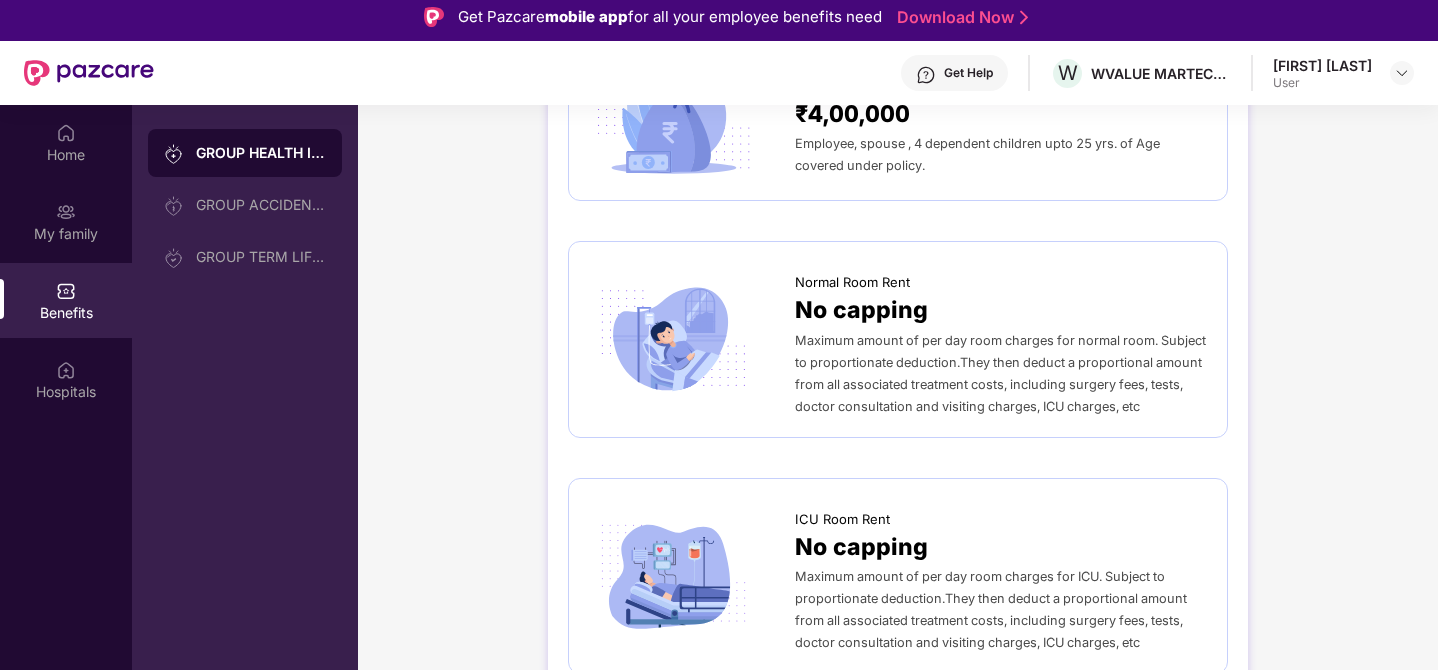 scroll, scrollTop: 0, scrollLeft: 0, axis: both 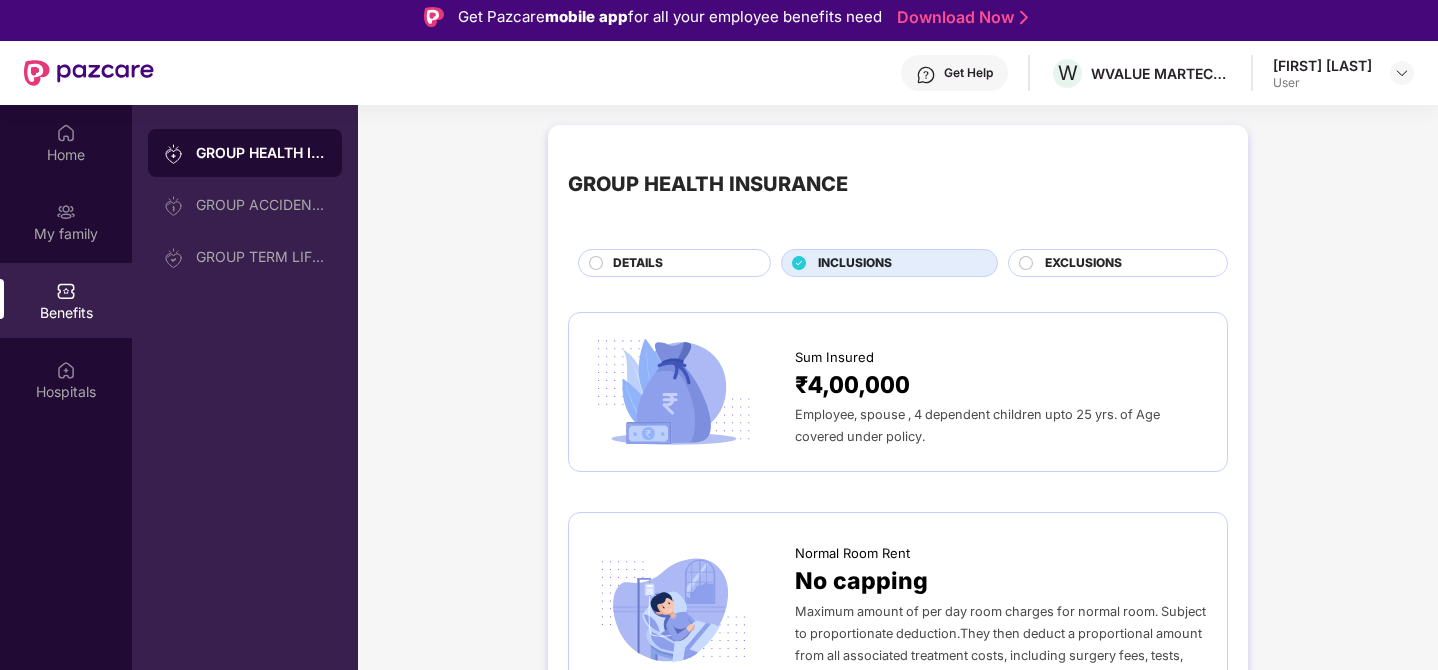 click on "EXCLUSIONS" at bounding box center (1083, 263) 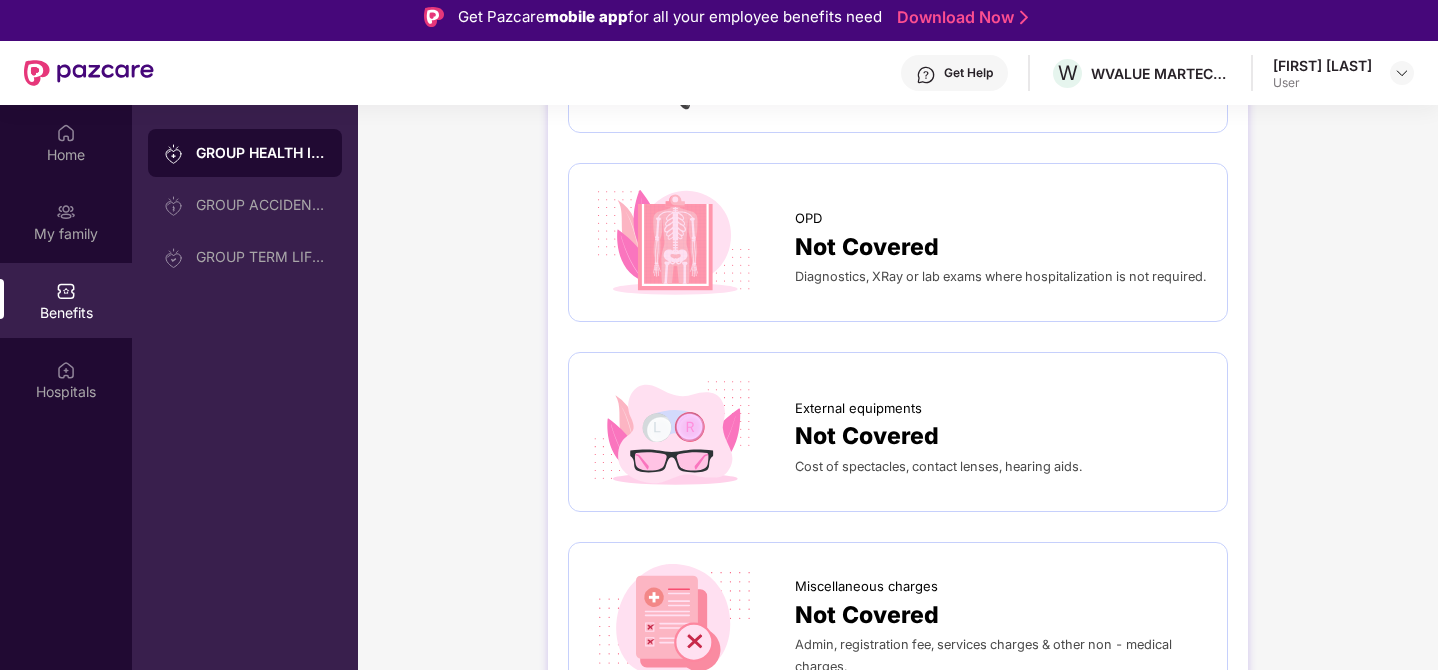 scroll, scrollTop: 376, scrollLeft: 0, axis: vertical 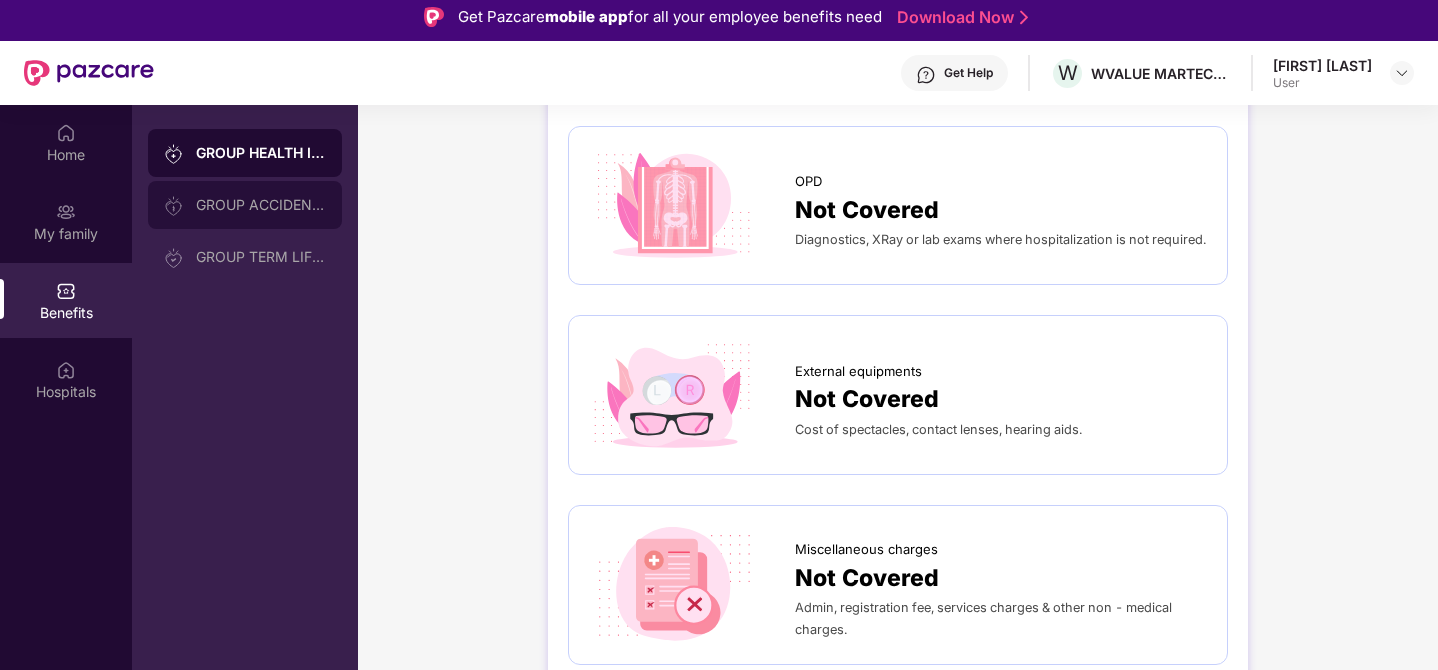 click on "GROUP ACCIDENTAL INSURANCE" at bounding box center (261, 205) 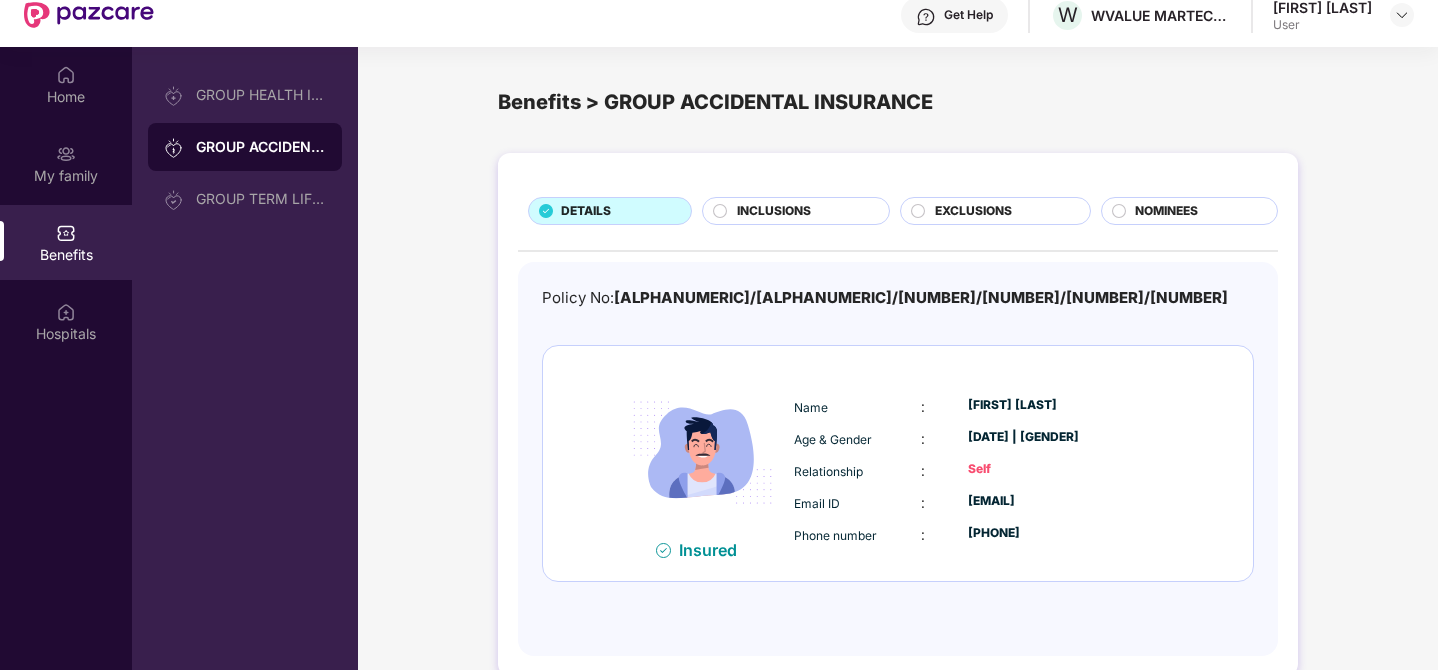 scroll, scrollTop: 58, scrollLeft: 0, axis: vertical 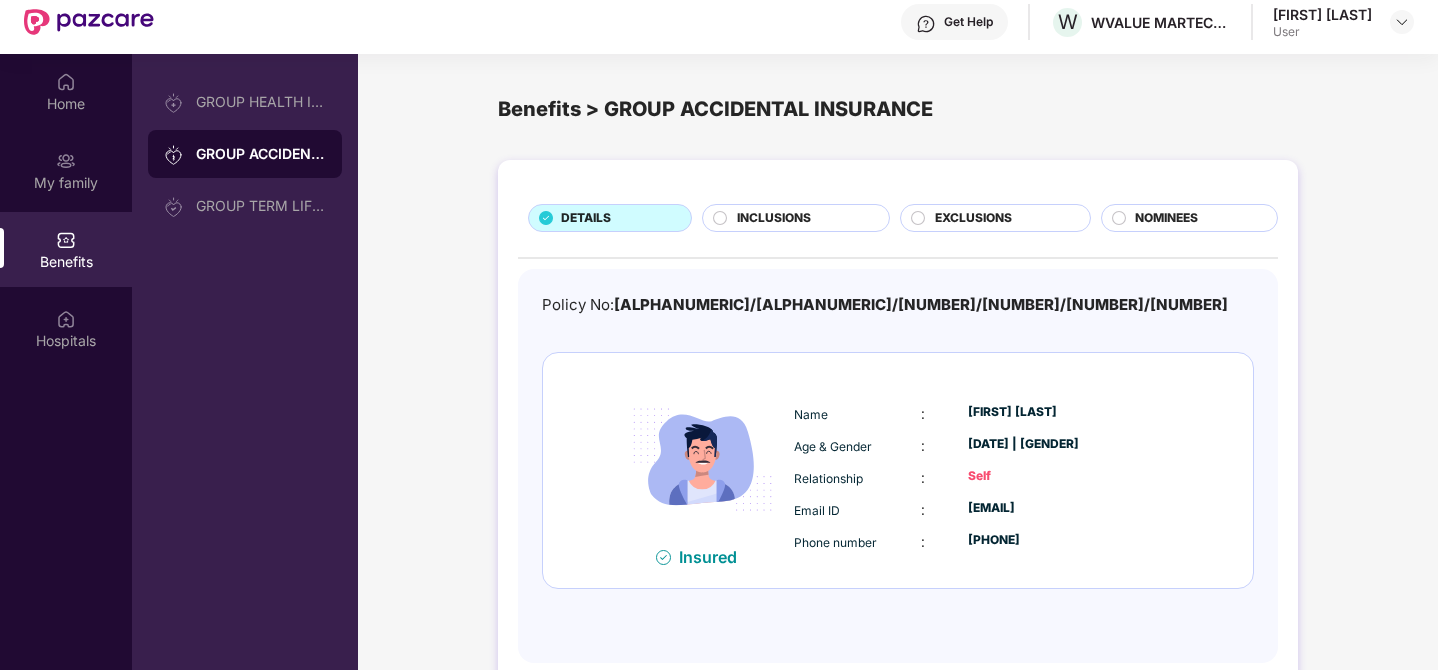 click on "INCLUSIONS" at bounding box center [796, 218] 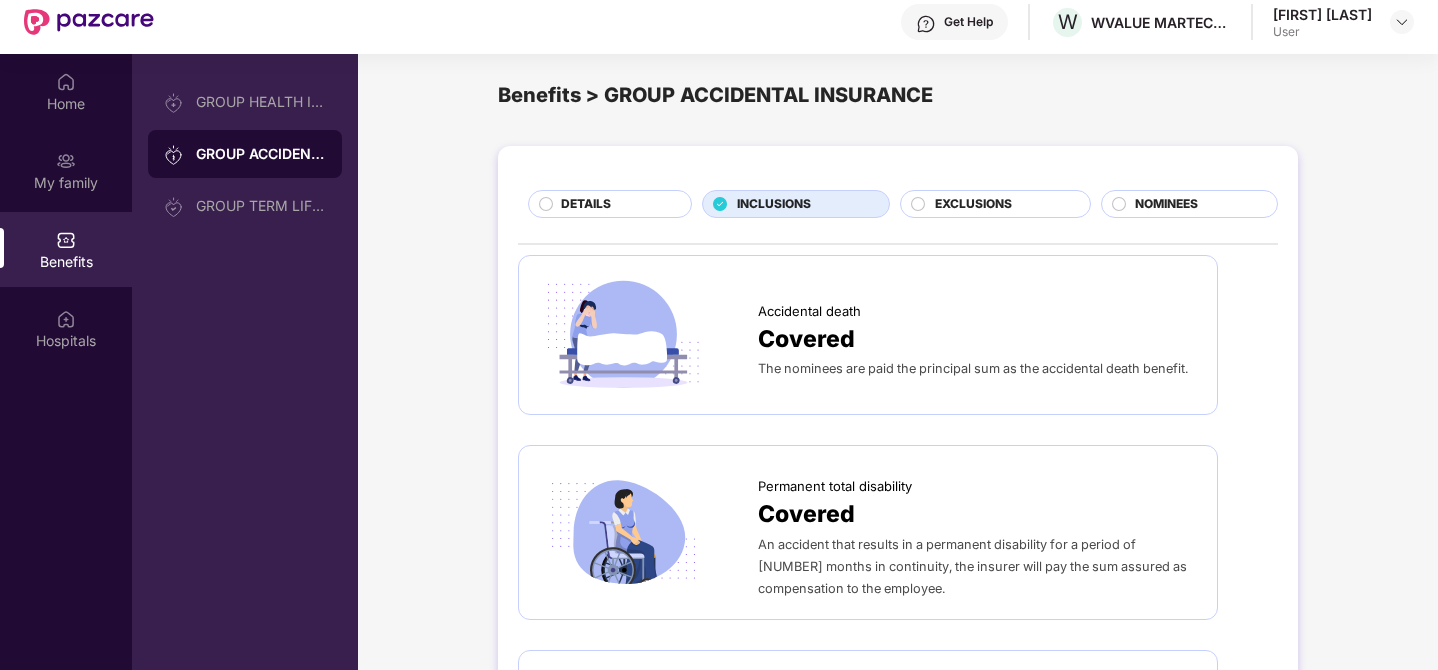 scroll, scrollTop: 0, scrollLeft: 0, axis: both 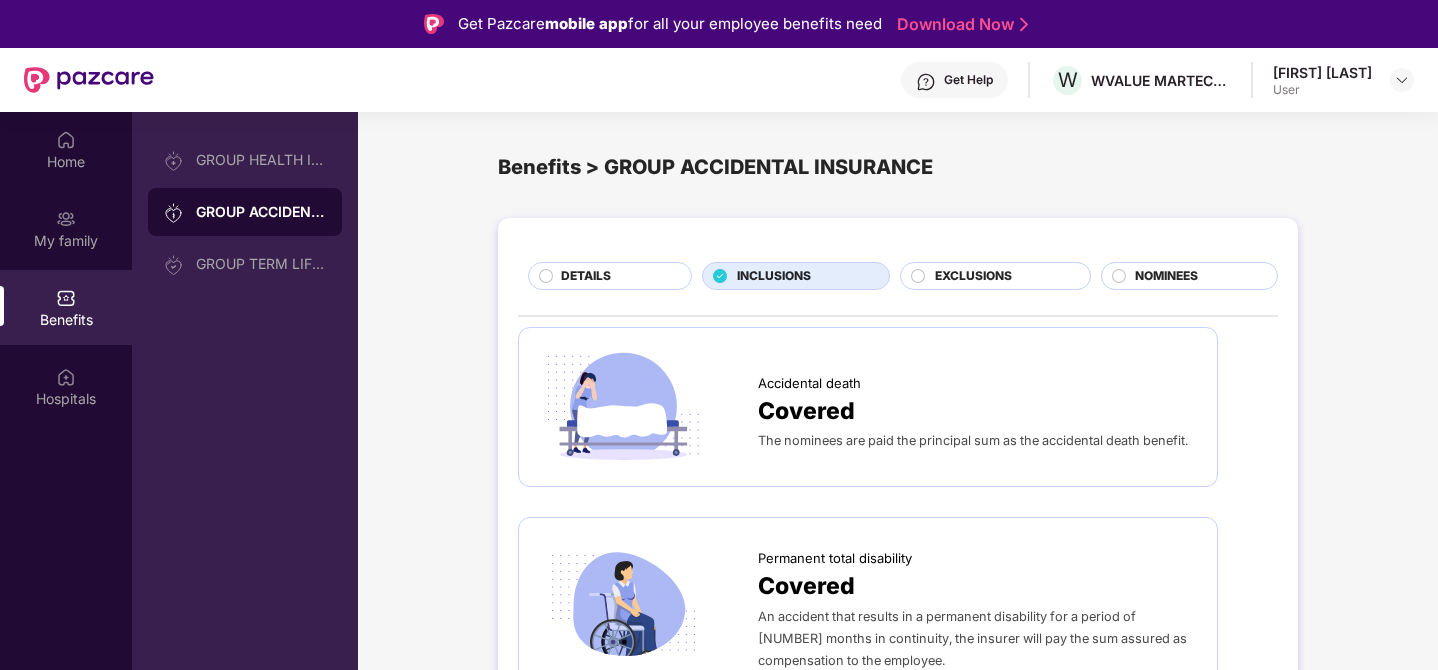 click on "EXCLUSIONS" at bounding box center (973, 276) 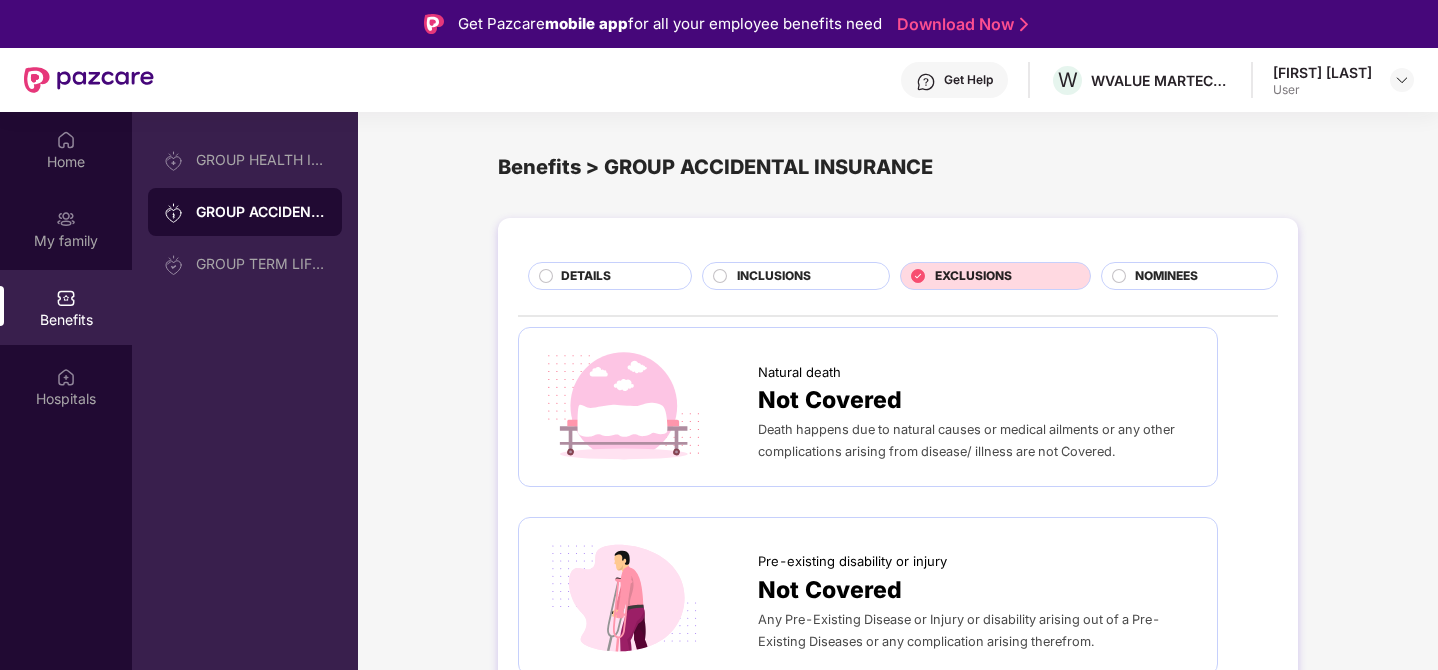 click on "NOMINEES" at bounding box center [1166, 276] 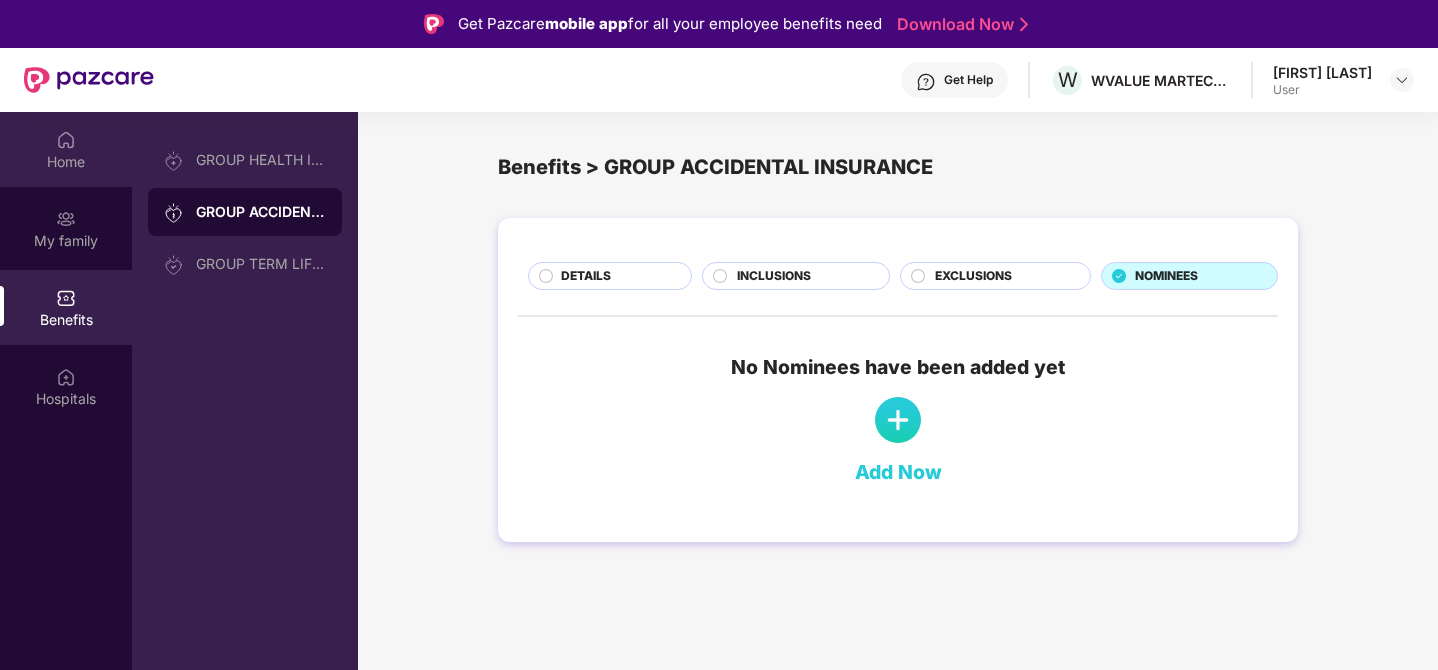 click on "Home" at bounding box center (66, 162) 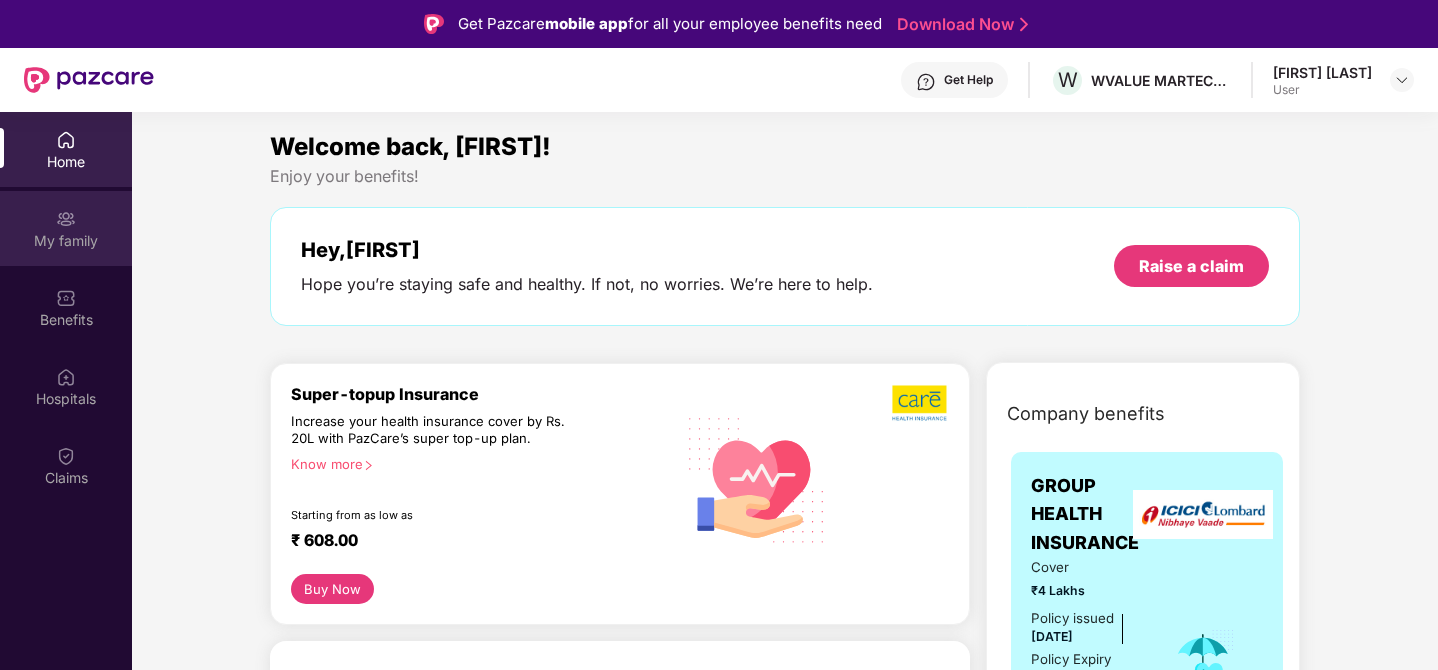 click at bounding box center [66, 219] 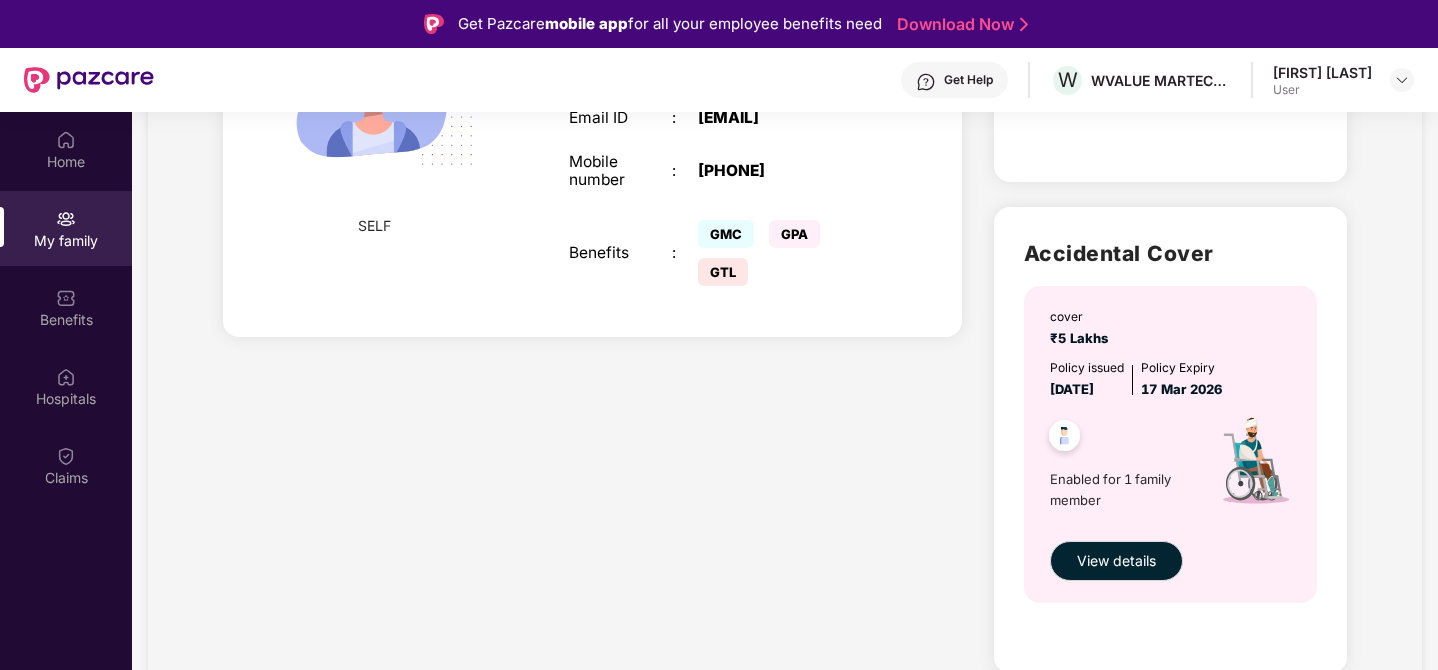 scroll, scrollTop: 1001, scrollLeft: 0, axis: vertical 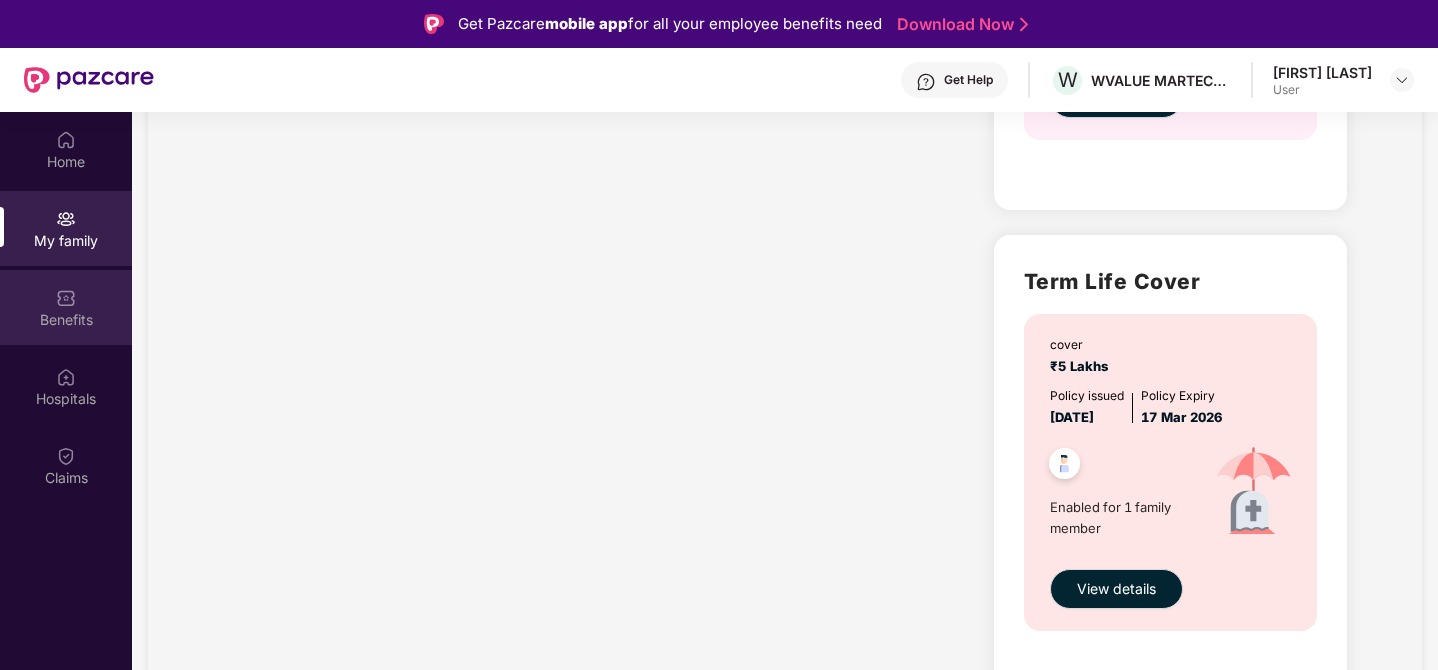 click on "Benefits" at bounding box center [66, 320] 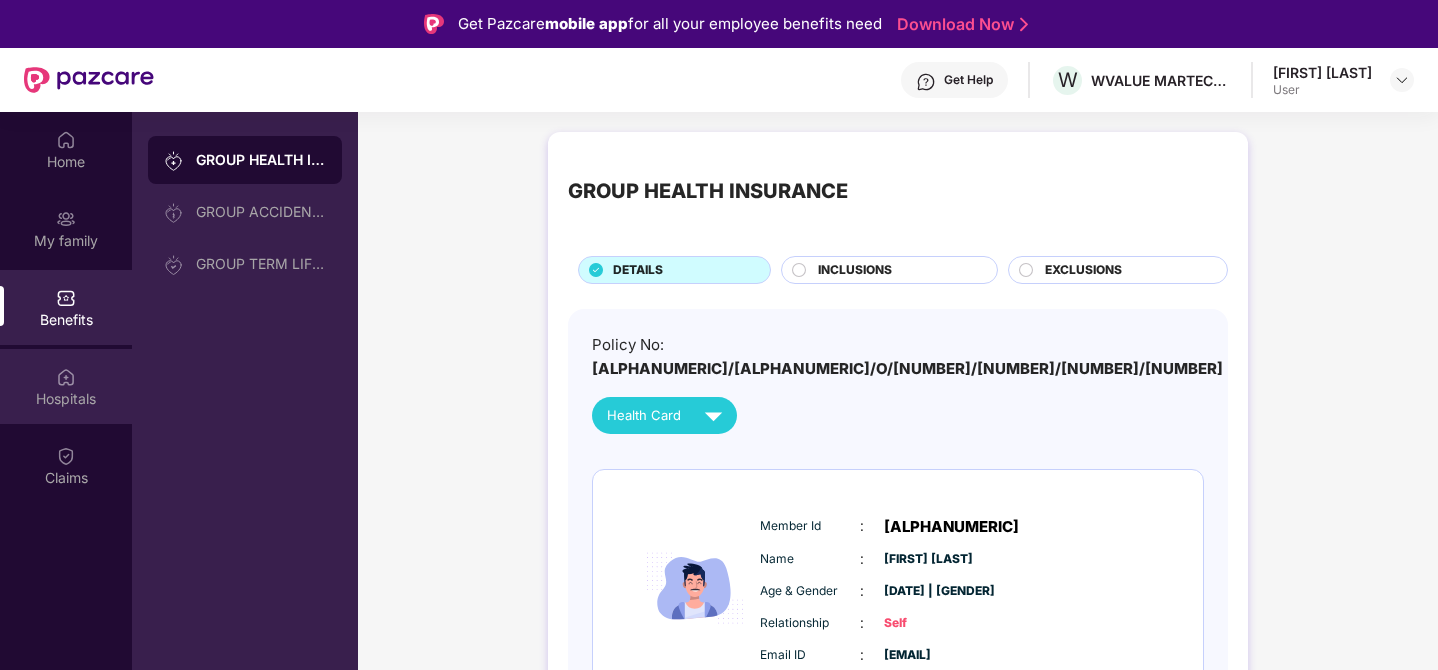 click on "Hospitals" at bounding box center (66, 386) 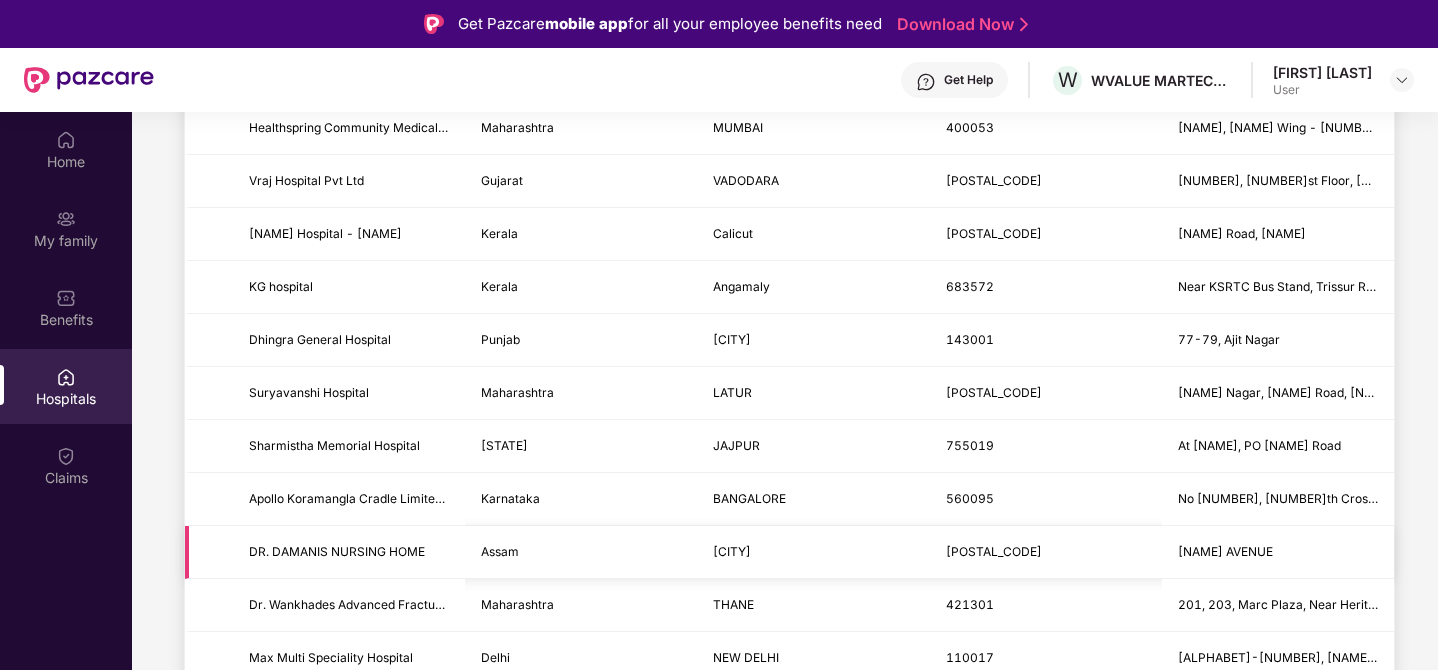 scroll, scrollTop: 0, scrollLeft: 0, axis: both 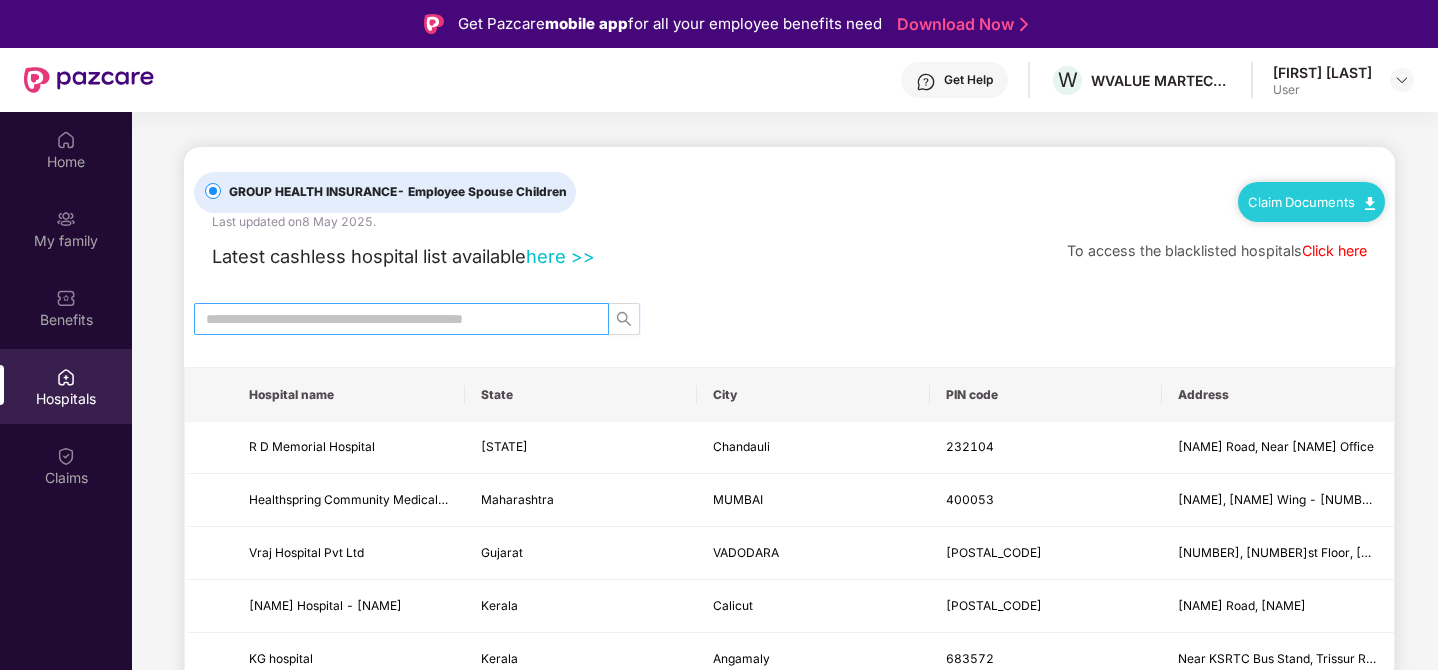 click at bounding box center (393, 319) 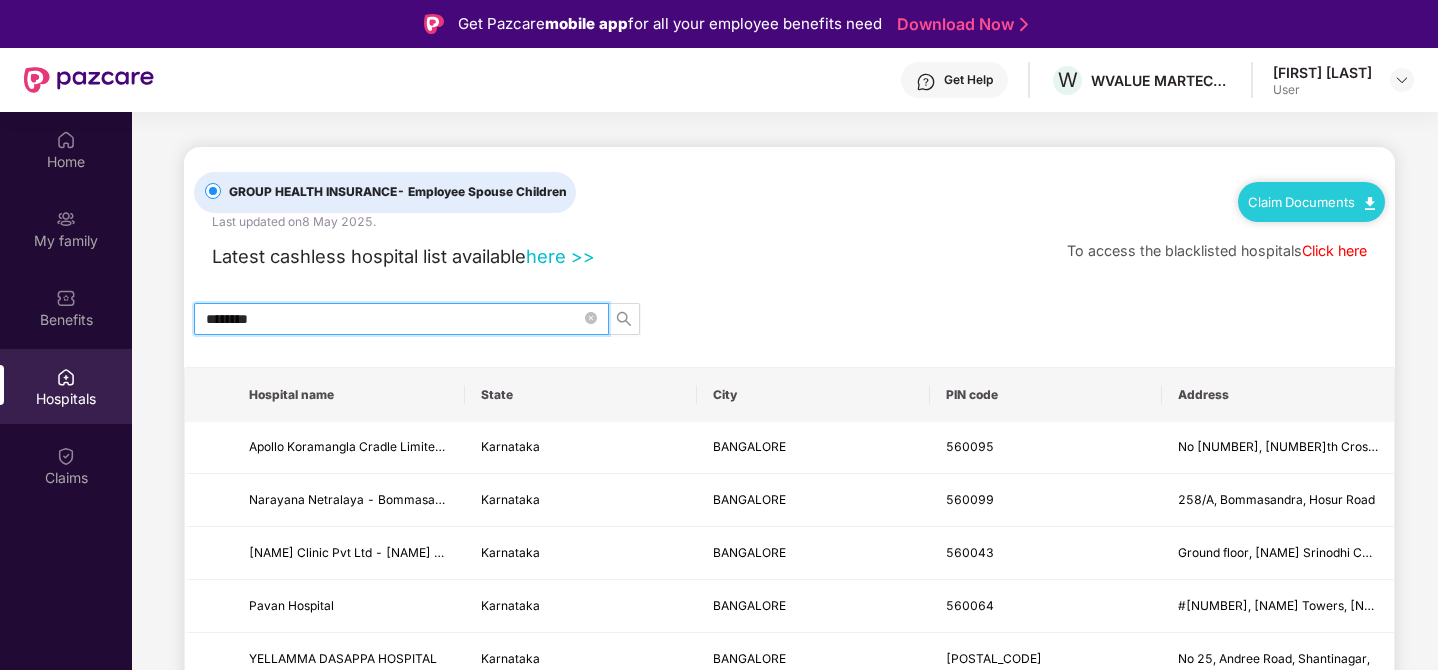 type on "*********" 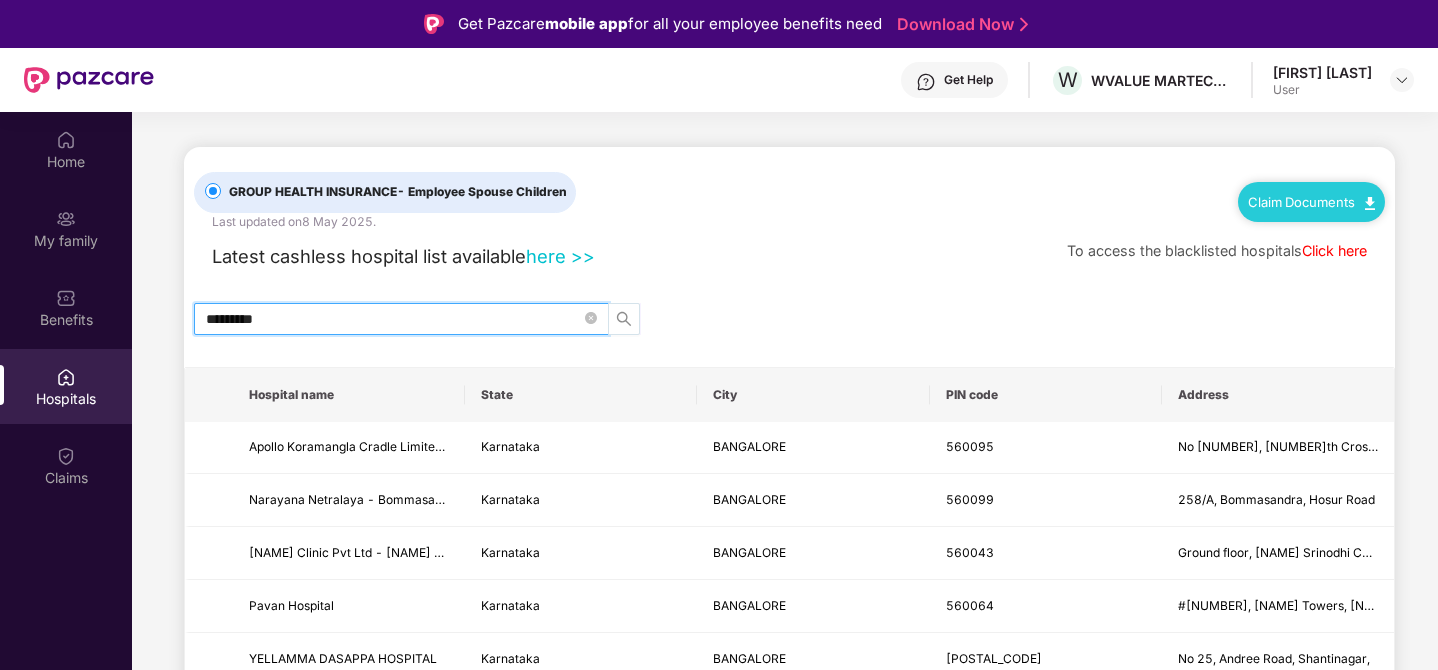 click 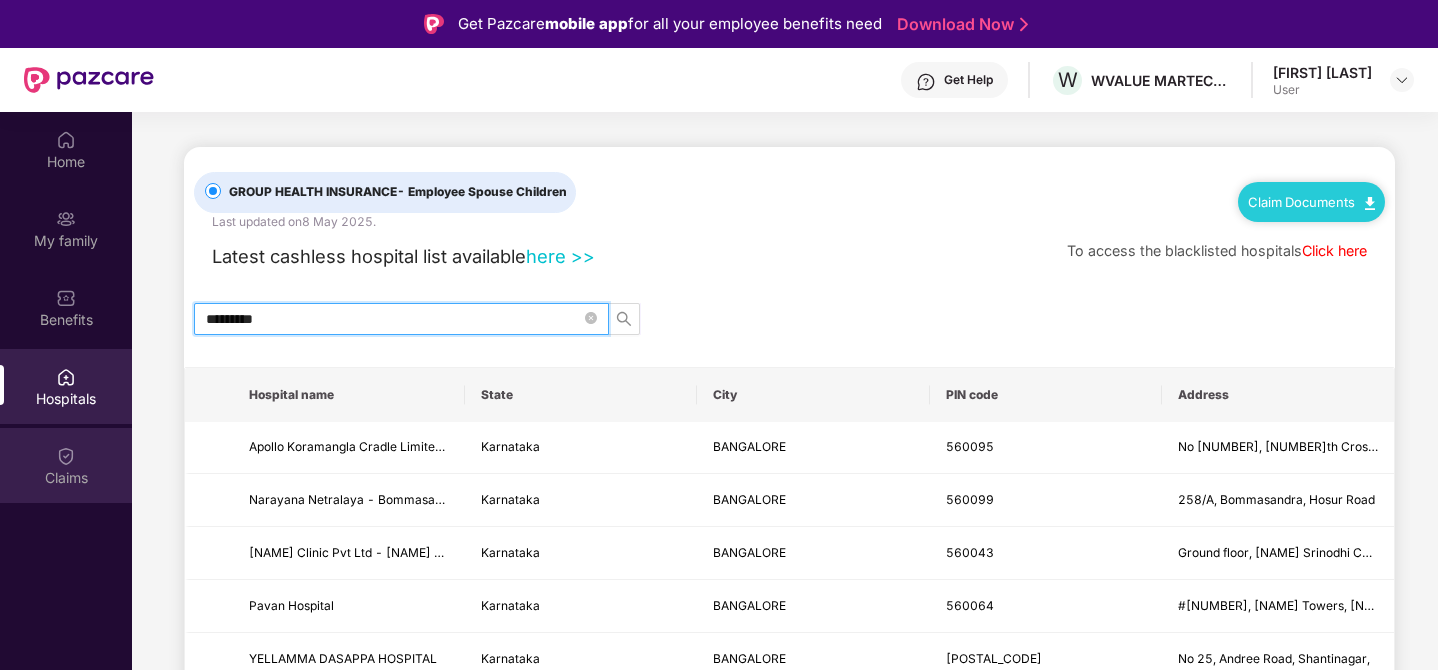 click on "Claims" at bounding box center (66, 478) 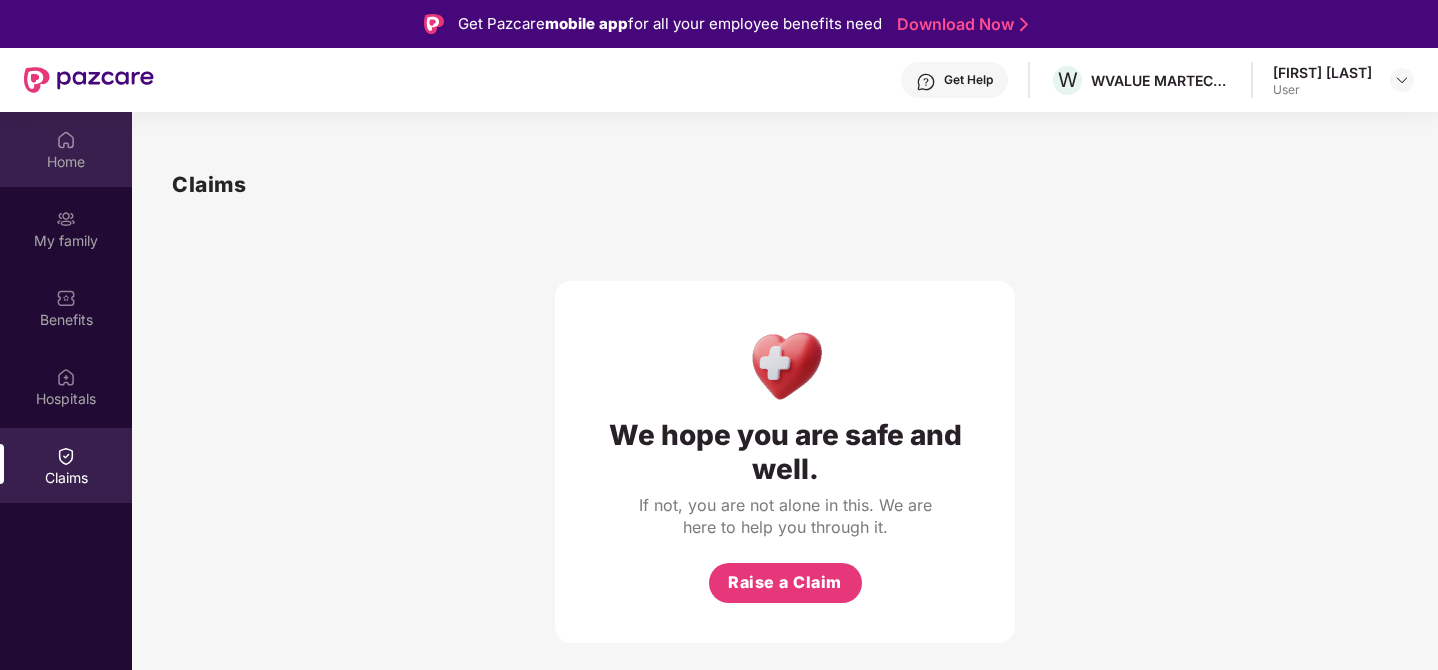 click on "Home" at bounding box center (66, 149) 